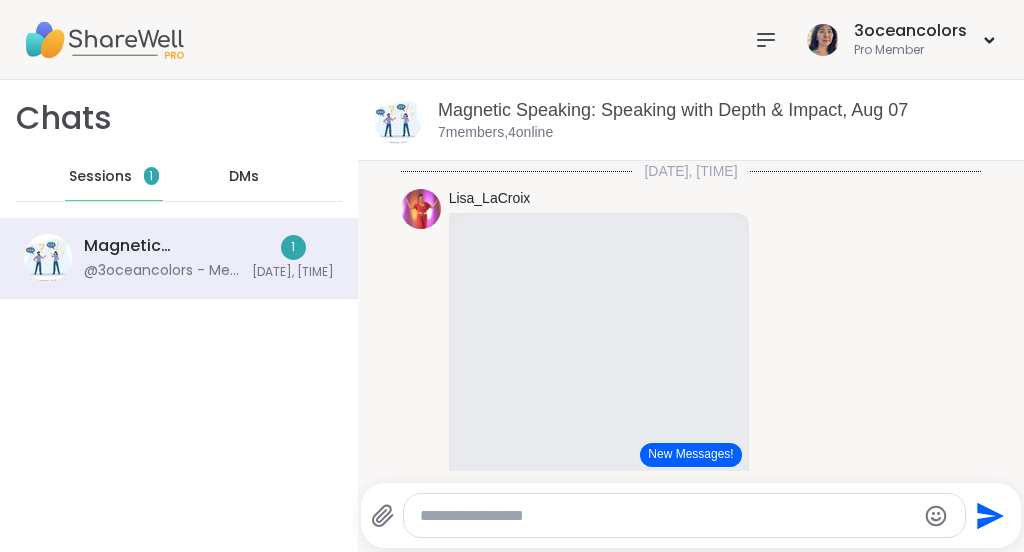 scroll, scrollTop: 0, scrollLeft: 0, axis: both 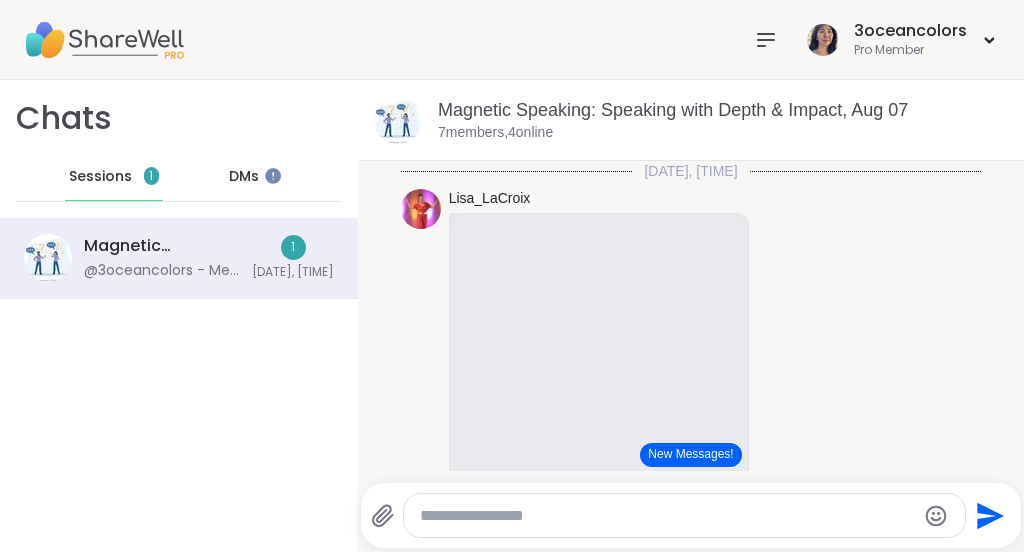 click on "DMs" at bounding box center (244, 177) 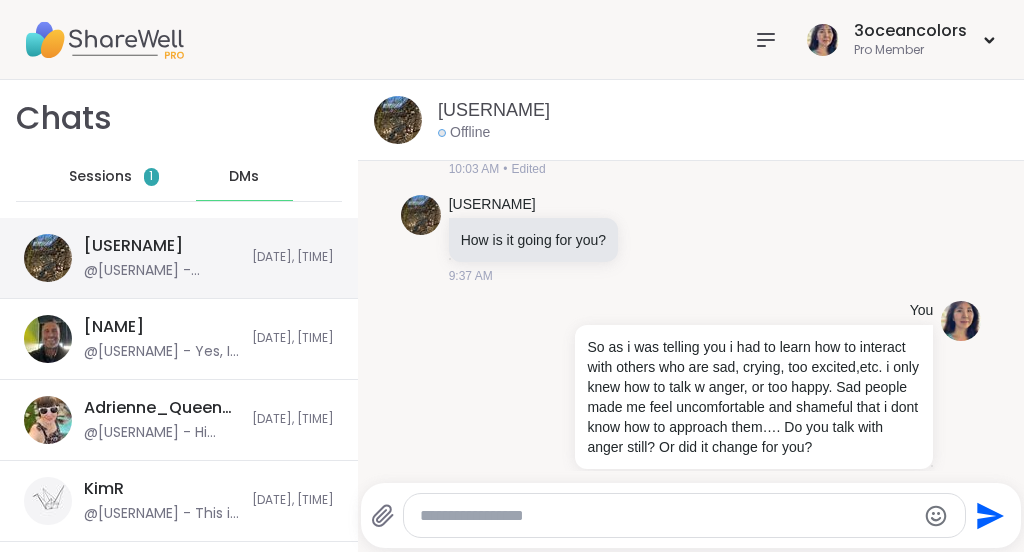 scroll, scrollTop: 15489, scrollLeft: 0, axis: vertical 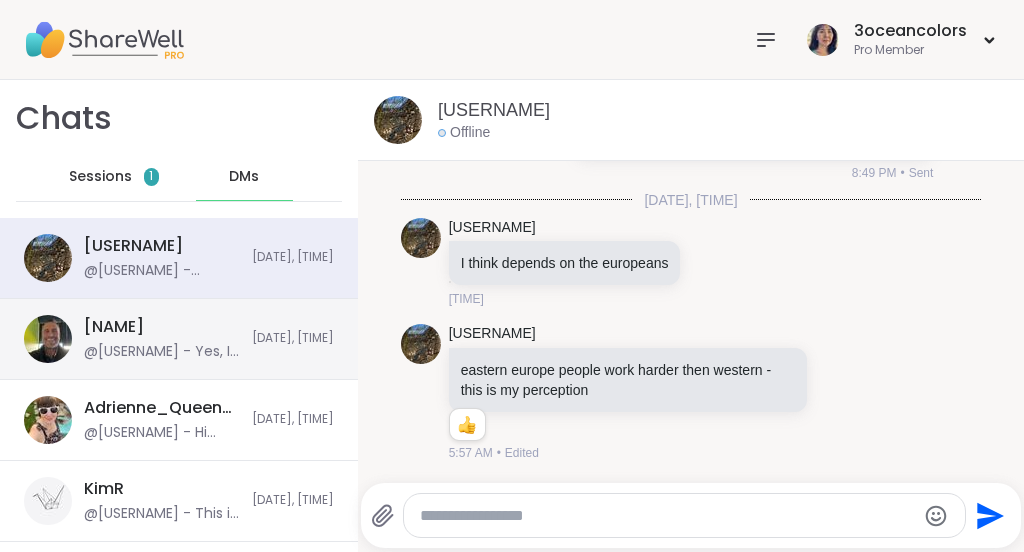 click on "[NAME]" at bounding box center [114, 327] 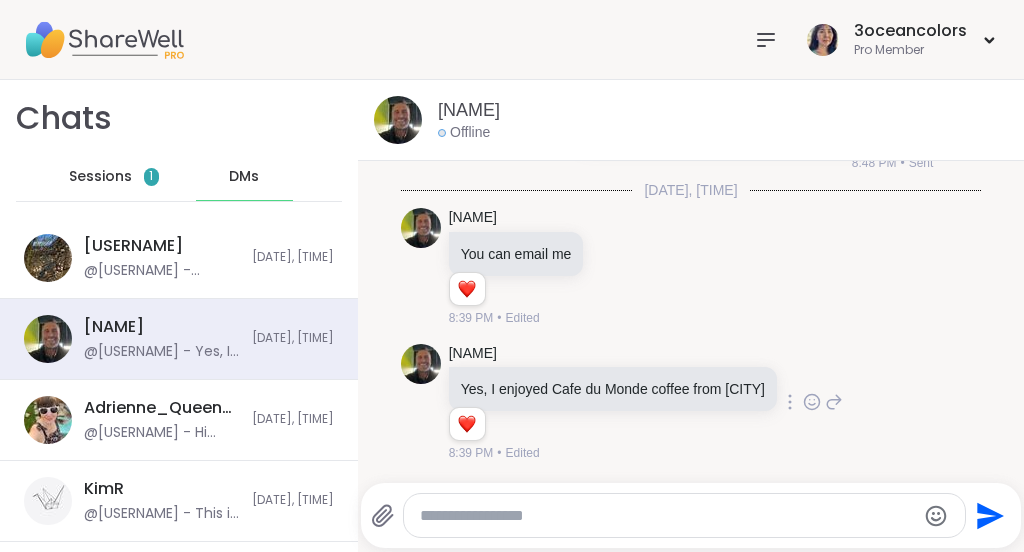 scroll, scrollTop: 21824, scrollLeft: 0, axis: vertical 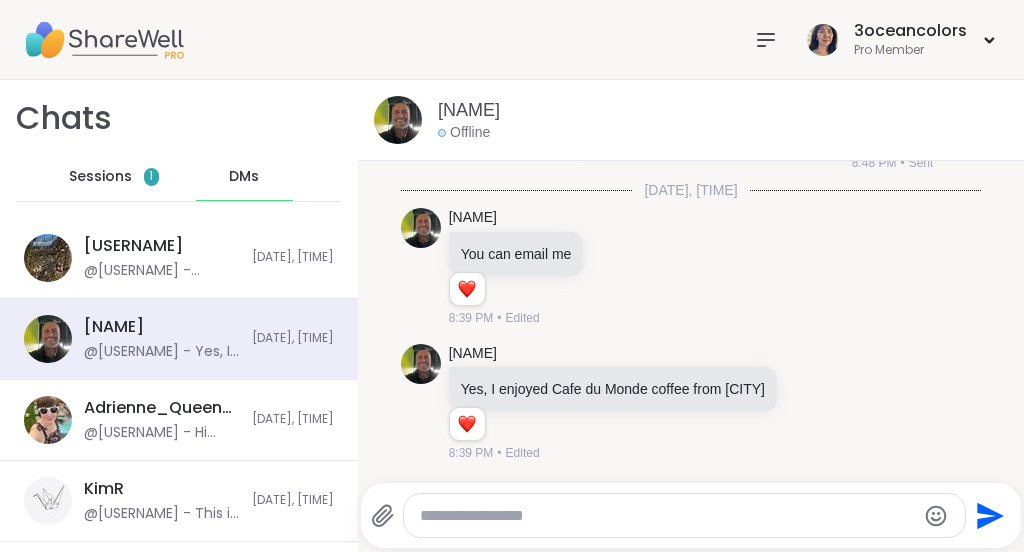 click at bounding box center (667, 516) 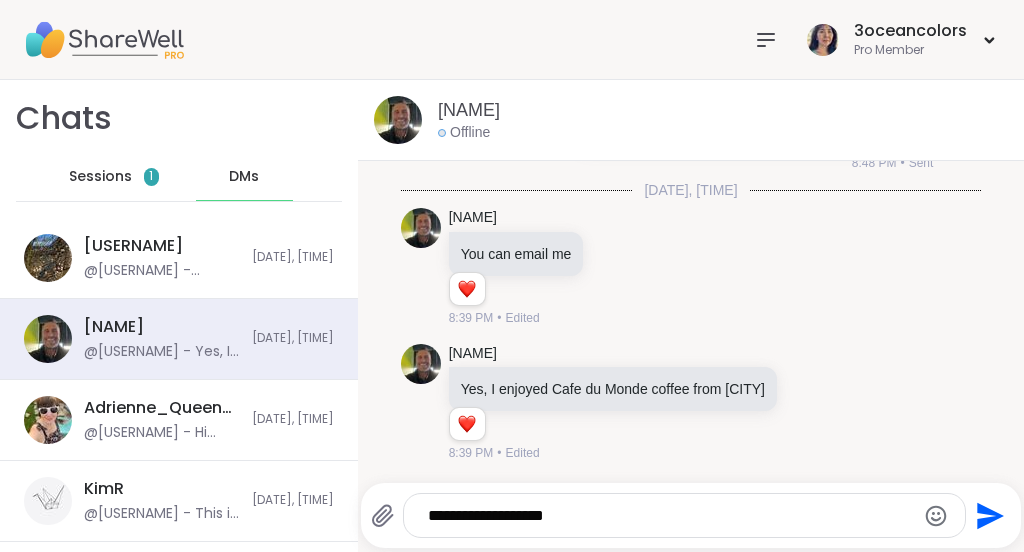 click 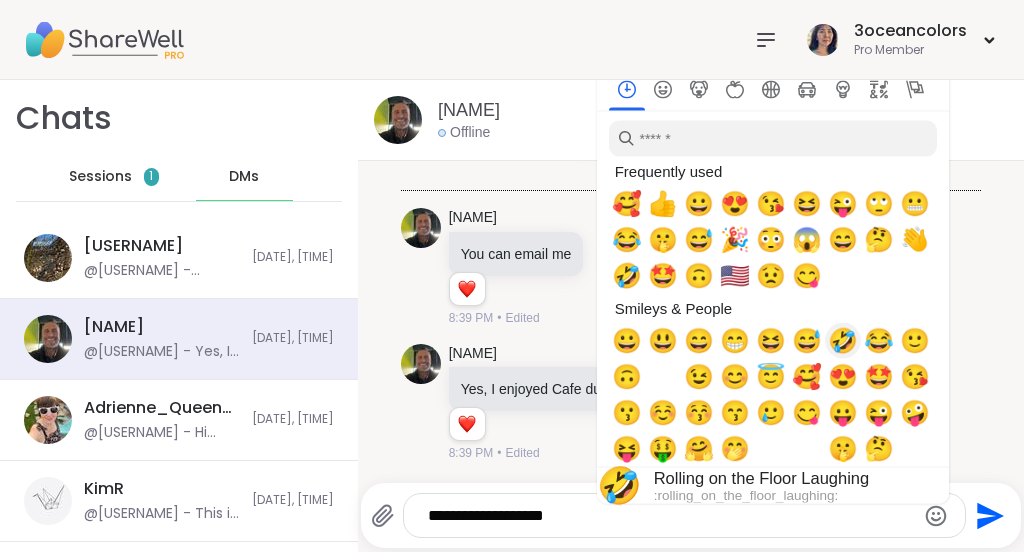 scroll, scrollTop: 0, scrollLeft: 0, axis: both 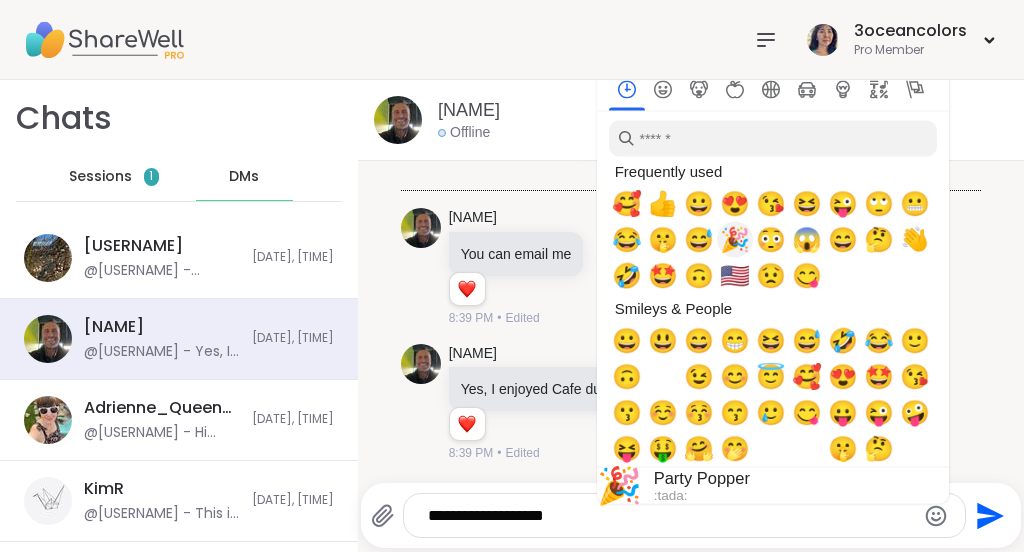 click on "🎉" at bounding box center [735, 240] 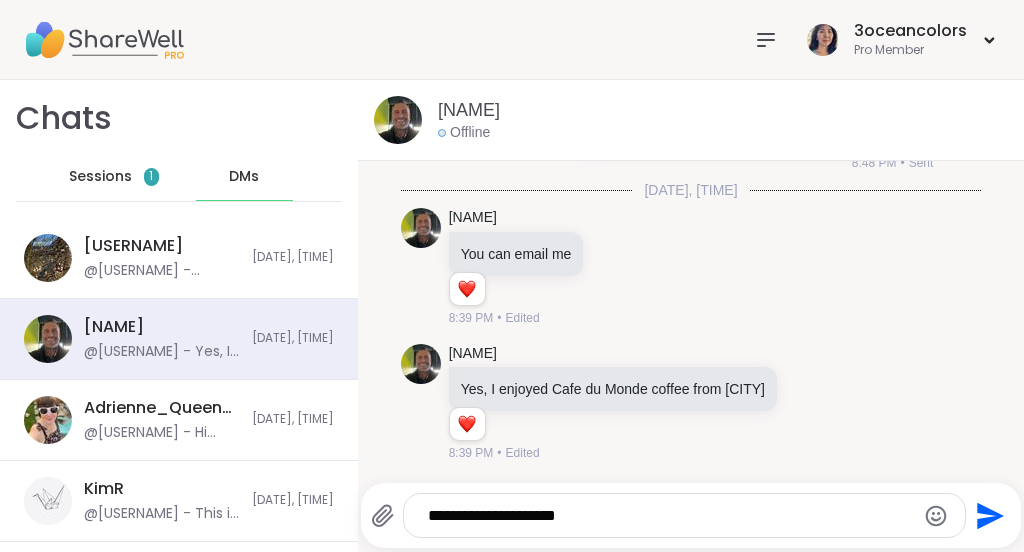 click on "**********" at bounding box center (668, 516) 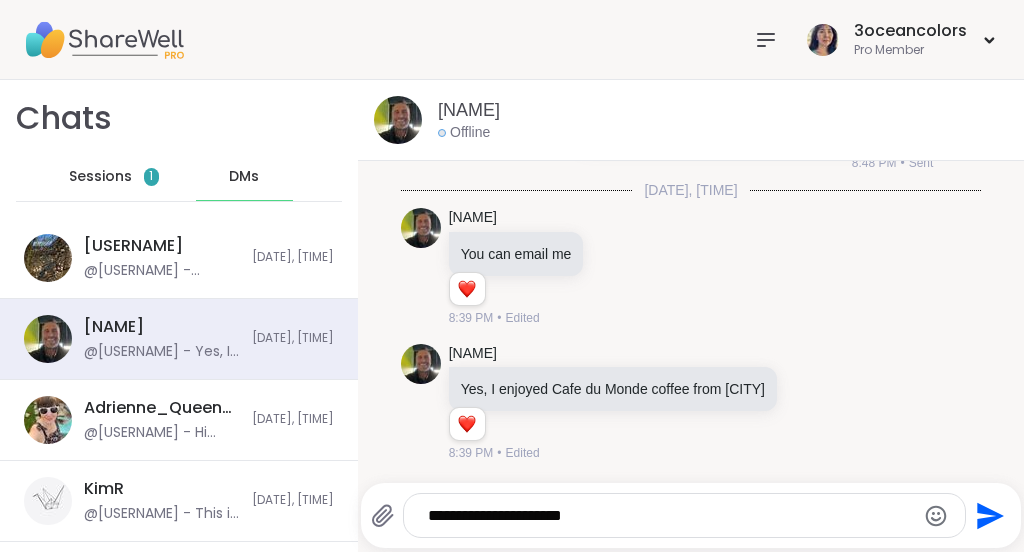 click on "**********" at bounding box center [668, 516] 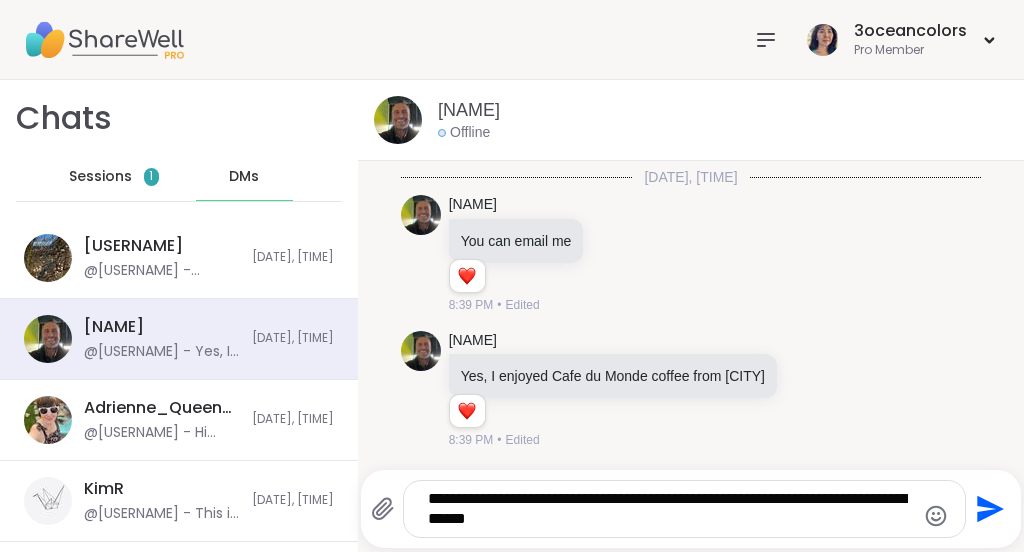 click 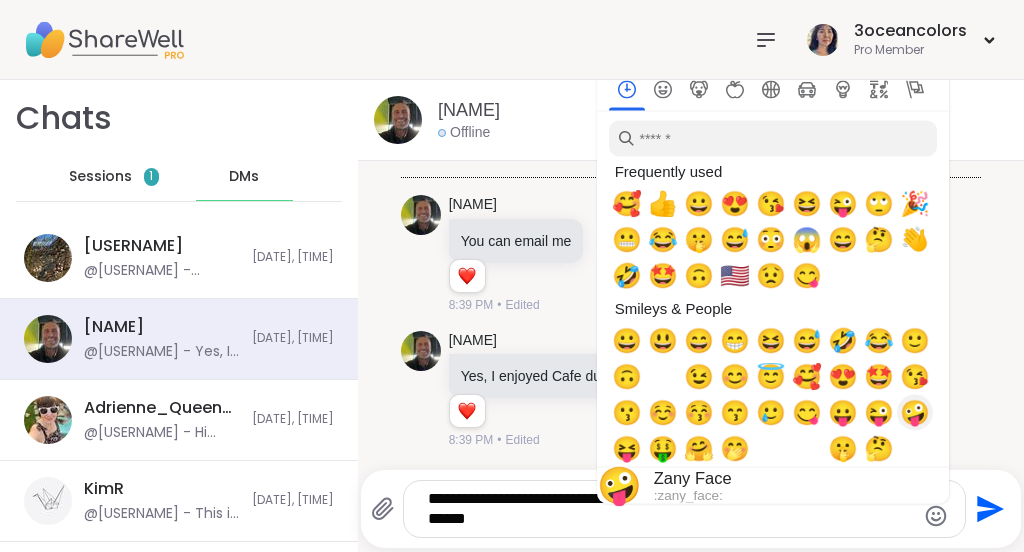 click on "🤪" at bounding box center (915, 413) 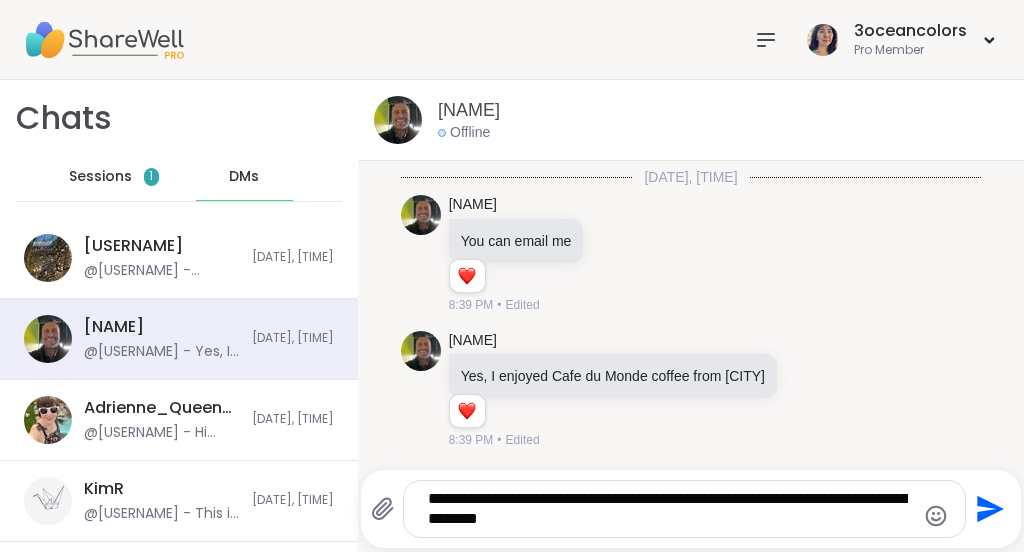 click on "Send" 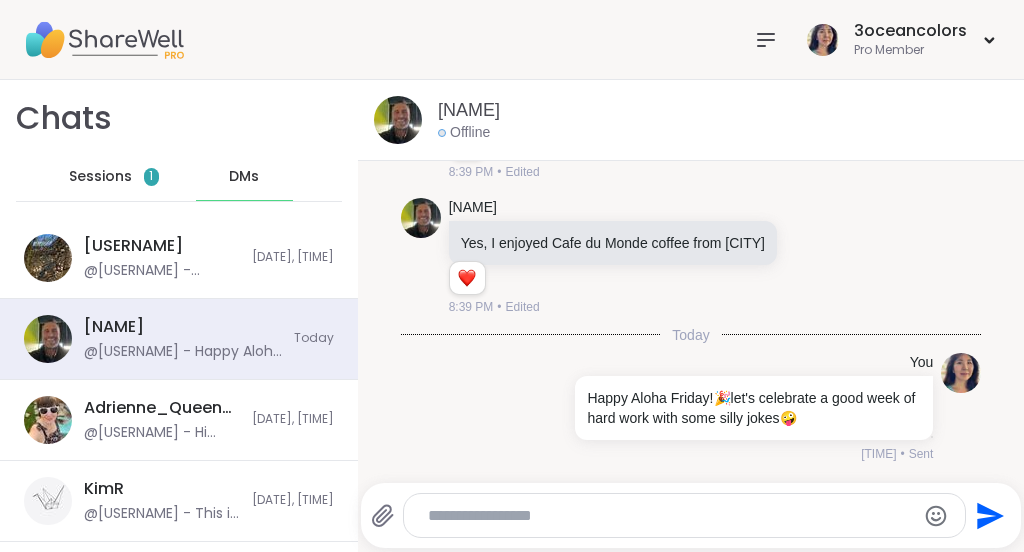 scroll, scrollTop: 21973, scrollLeft: 0, axis: vertical 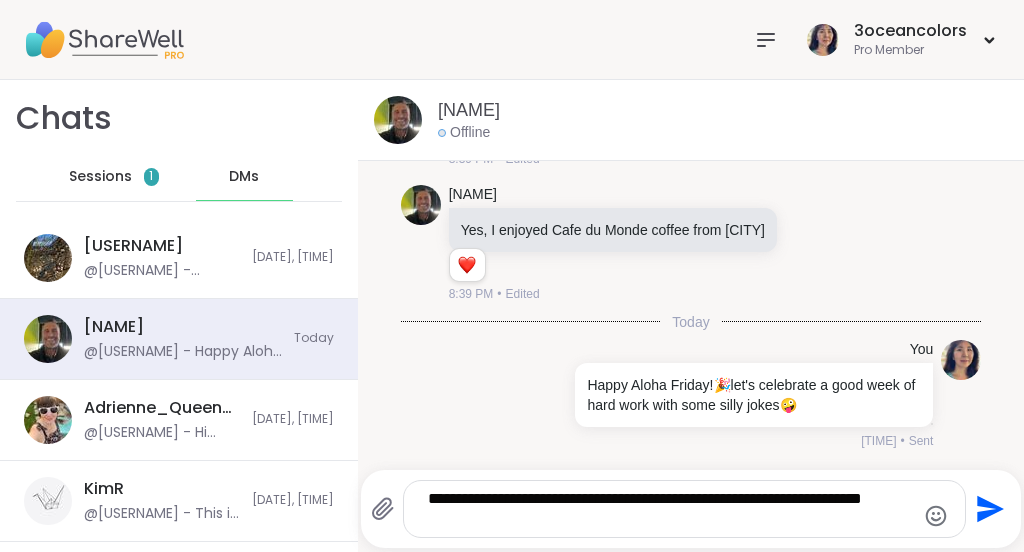type on "**********" 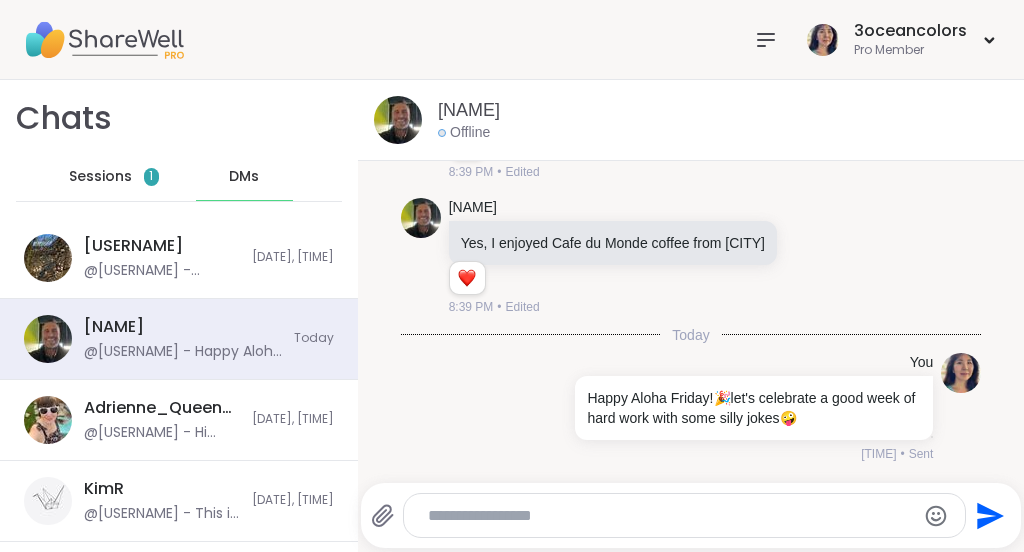 scroll, scrollTop: 22100, scrollLeft: 0, axis: vertical 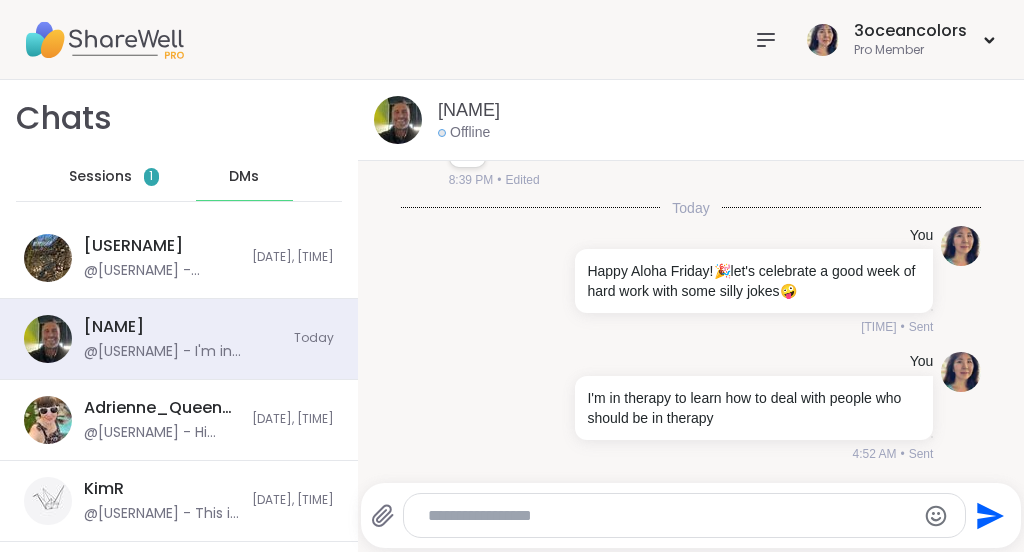 click at bounding box center [668, 516] 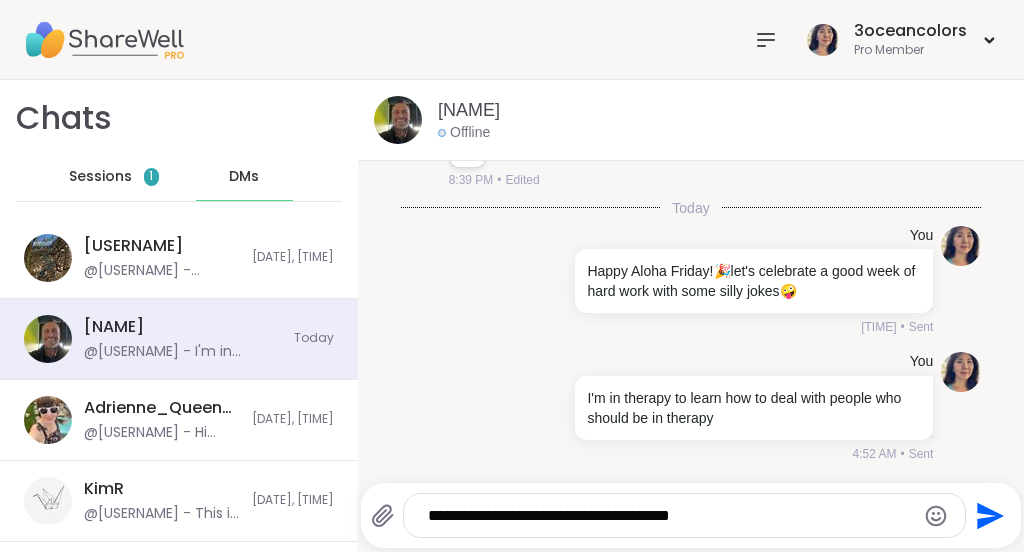 type on "**********" 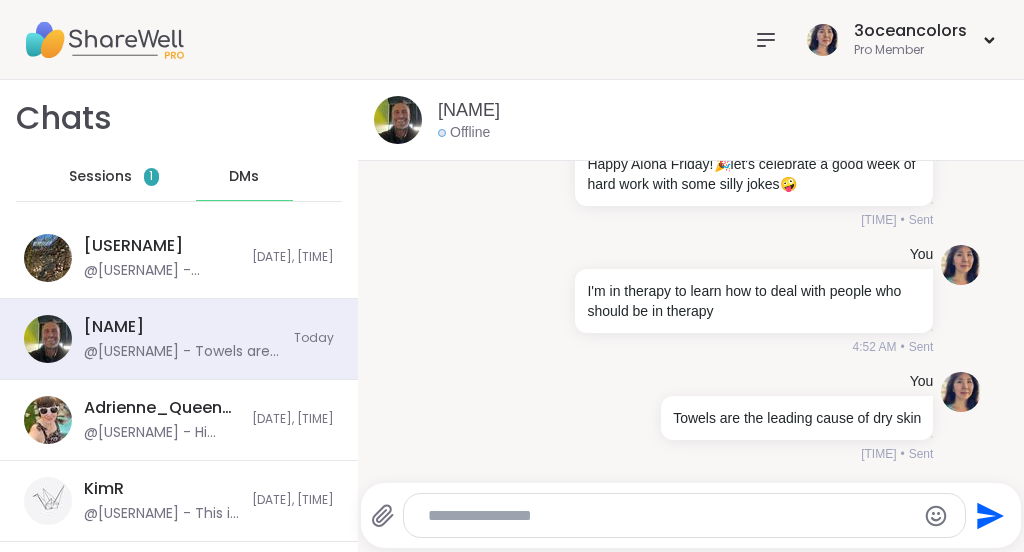 scroll, scrollTop: 22206, scrollLeft: 0, axis: vertical 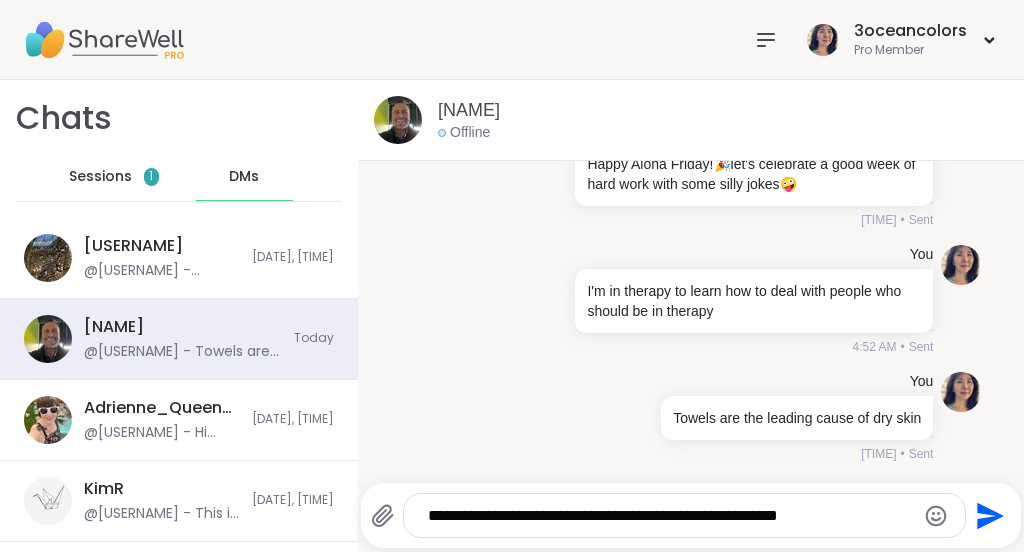 type on "**********" 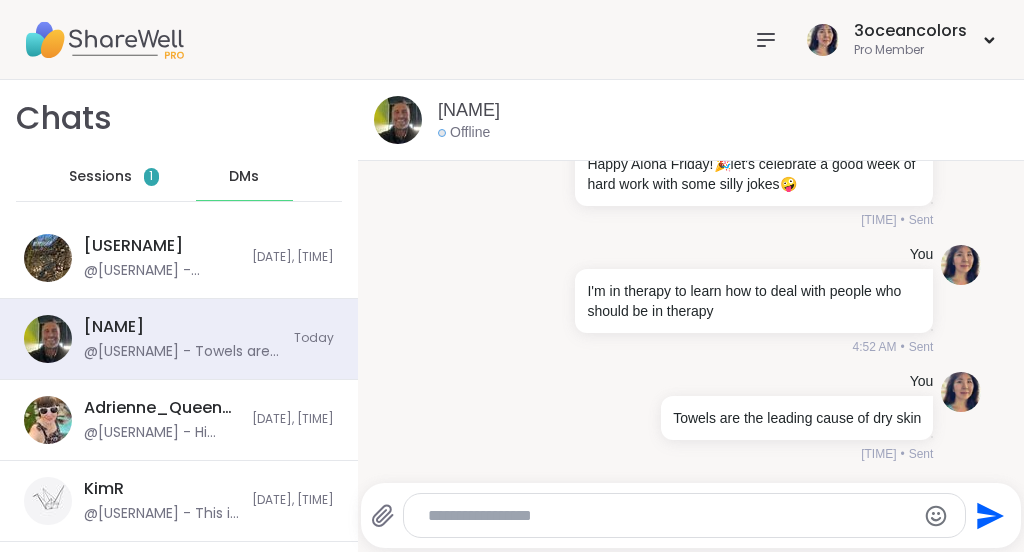 scroll, scrollTop: 22333, scrollLeft: 0, axis: vertical 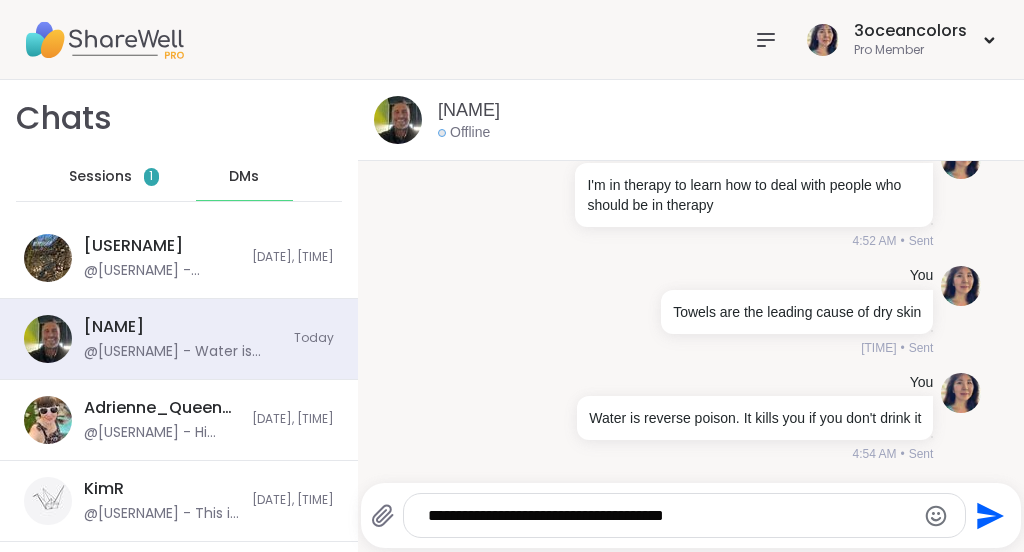 type on "**********" 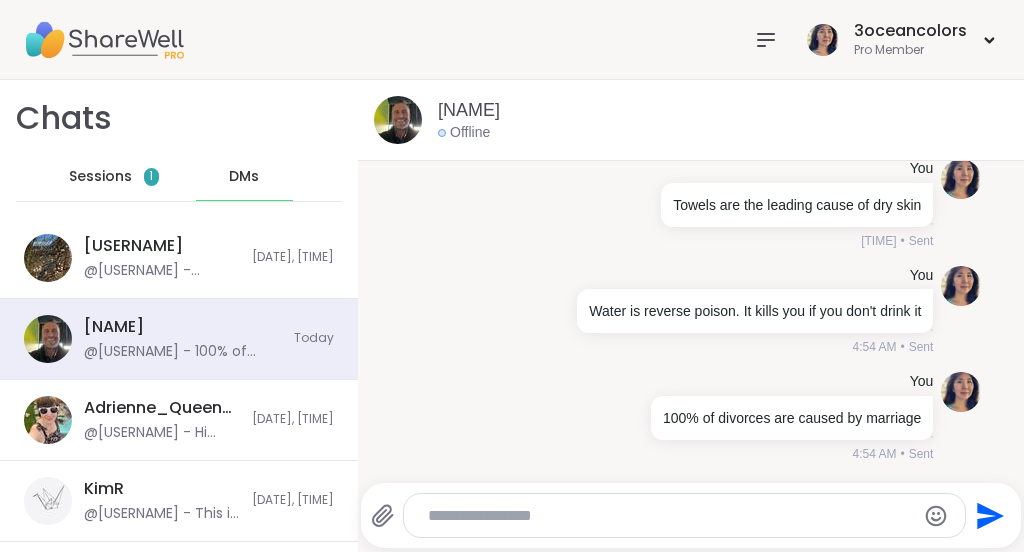 scroll, scrollTop: 22440, scrollLeft: 0, axis: vertical 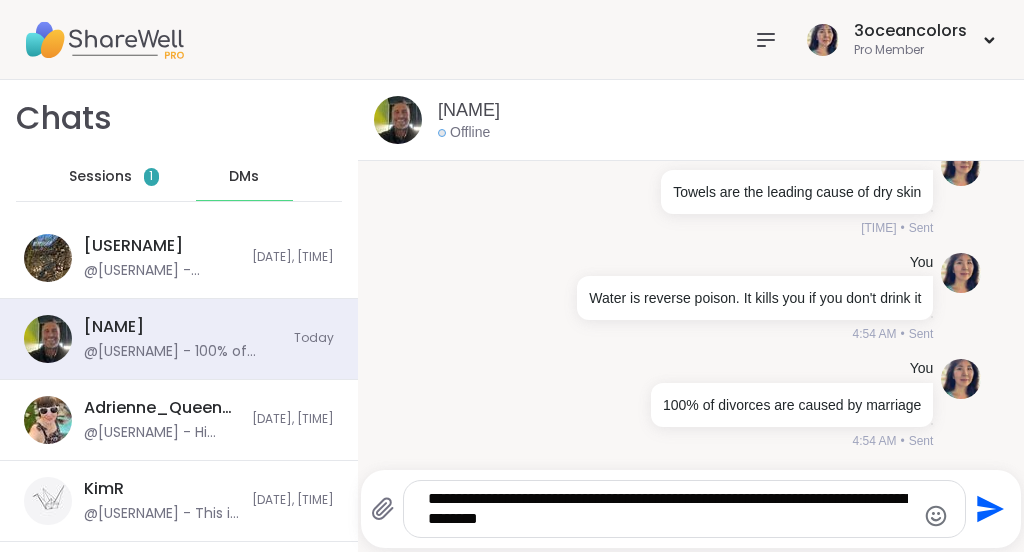 type on "**********" 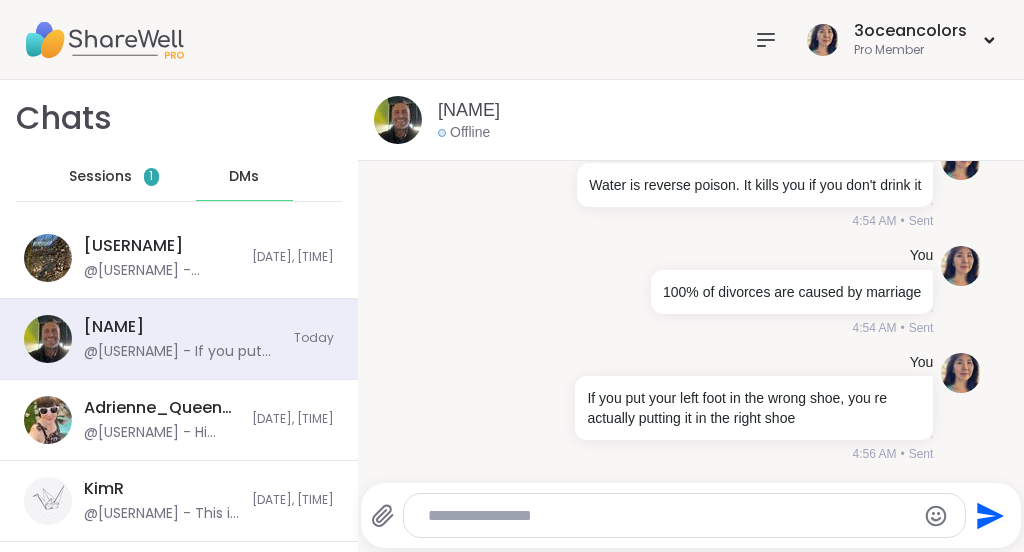 scroll, scrollTop: 22566, scrollLeft: 0, axis: vertical 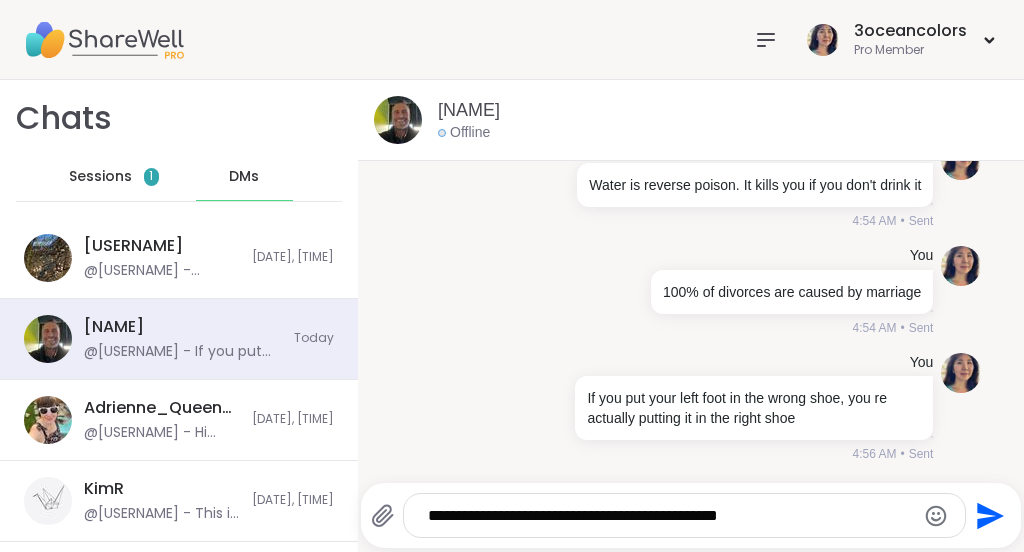 type on "**********" 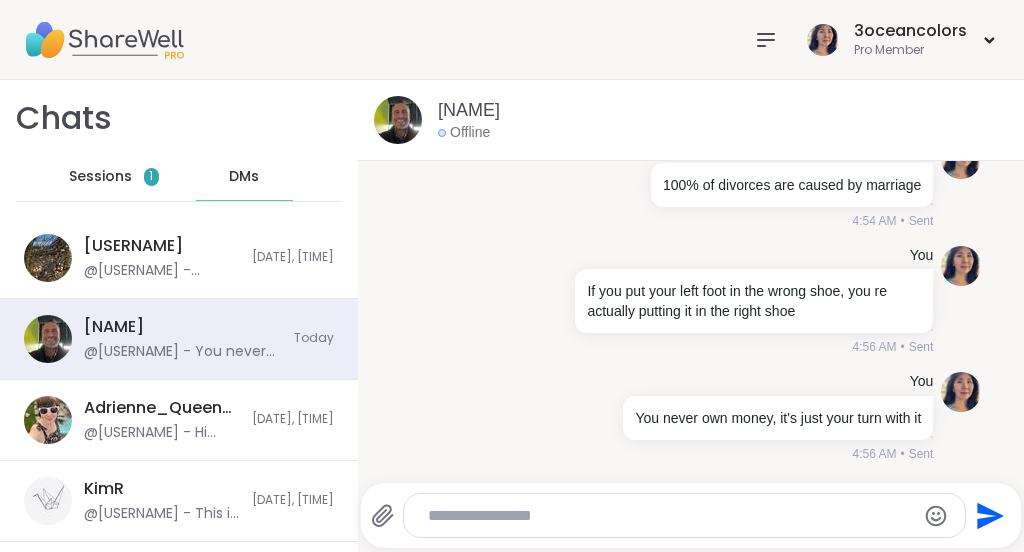 scroll, scrollTop: 22673, scrollLeft: 0, axis: vertical 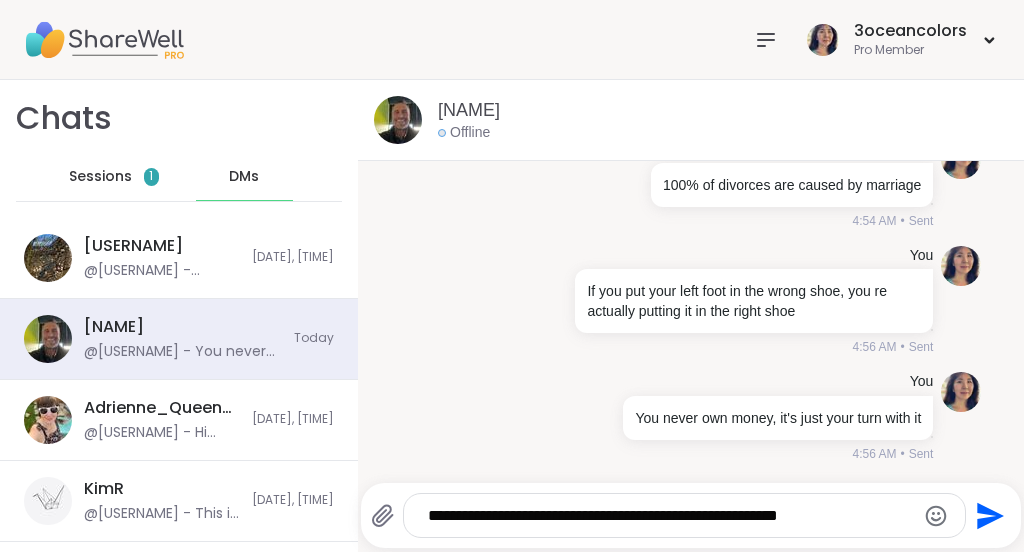 type on "**********" 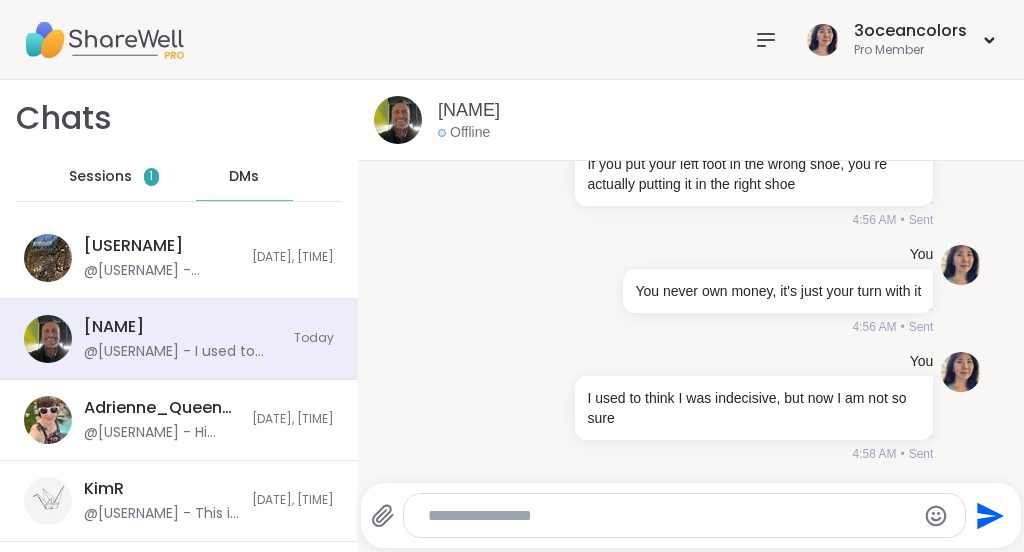 scroll, scrollTop: 22799, scrollLeft: 0, axis: vertical 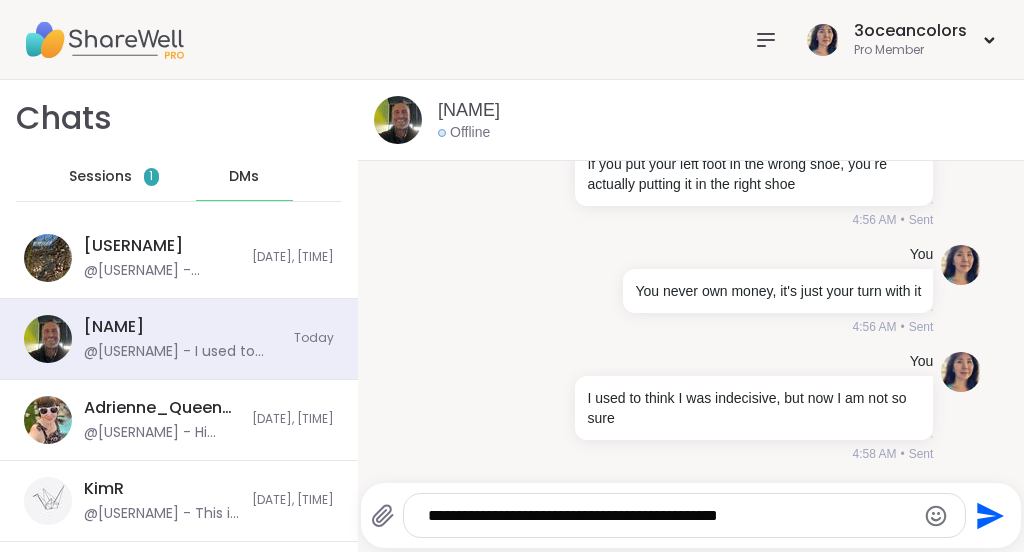 type on "**********" 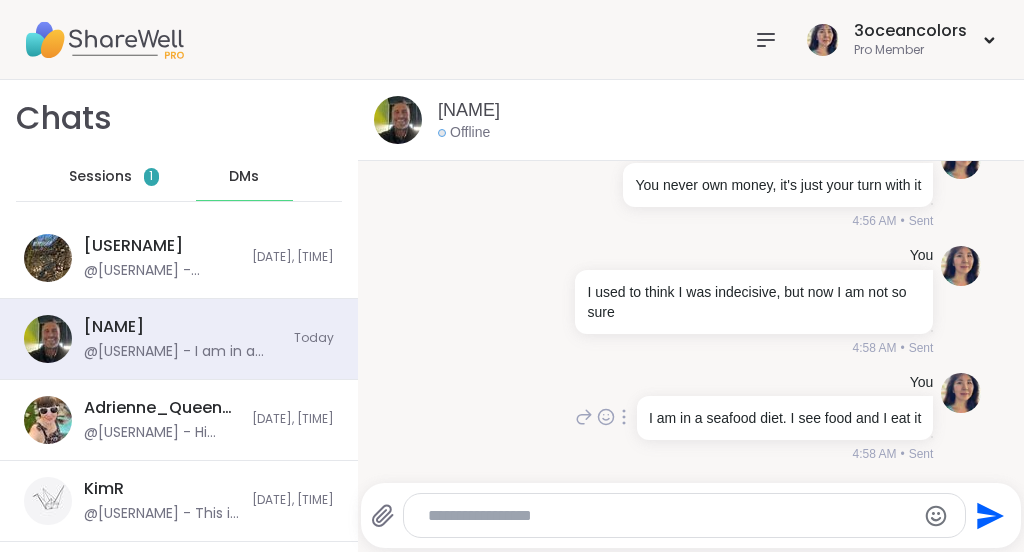 scroll, scrollTop: 22906, scrollLeft: 0, axis: vertical 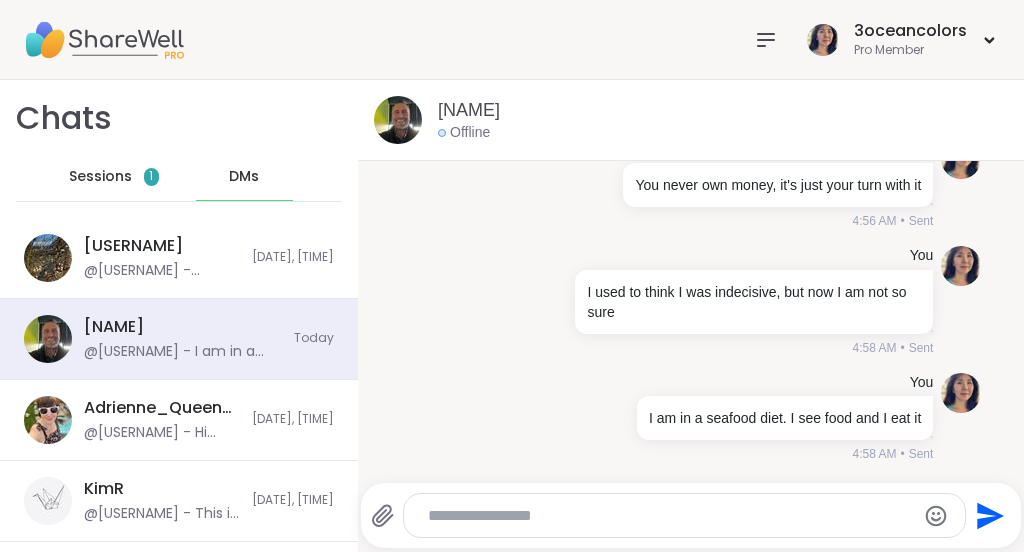 click at bounding box center [668, 516] 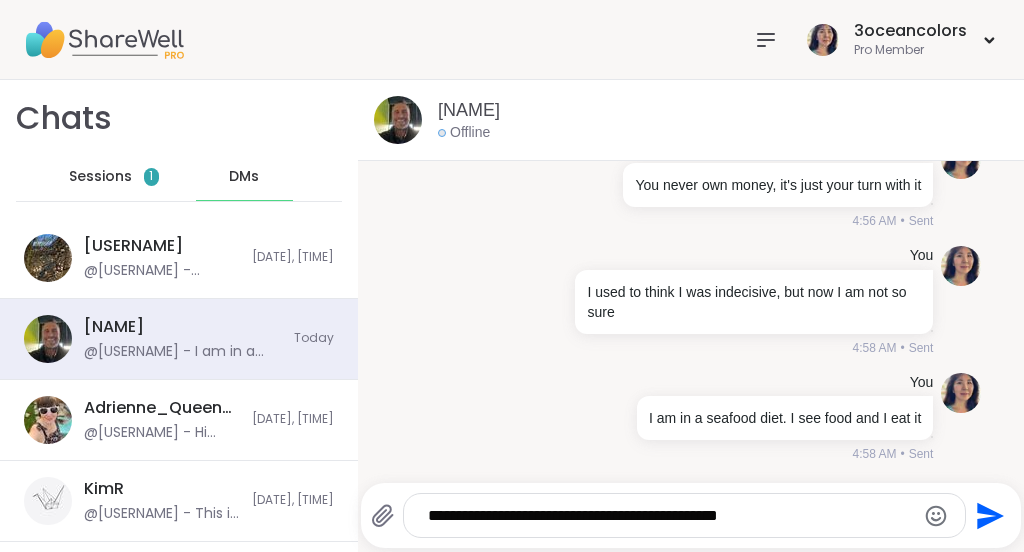 type on "**********" 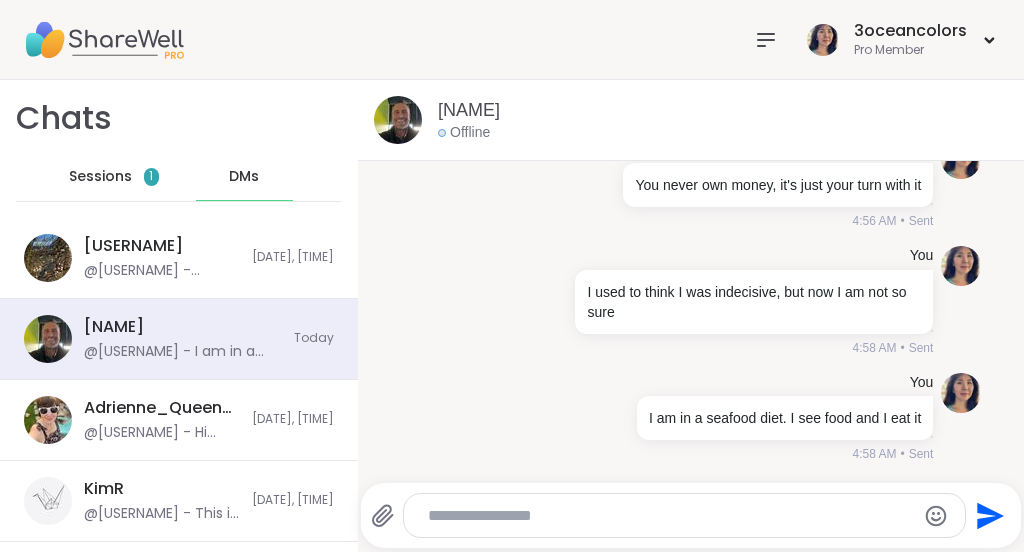 scroll, scrollTop: 23033, scrollLeft: 0, axis: vertical 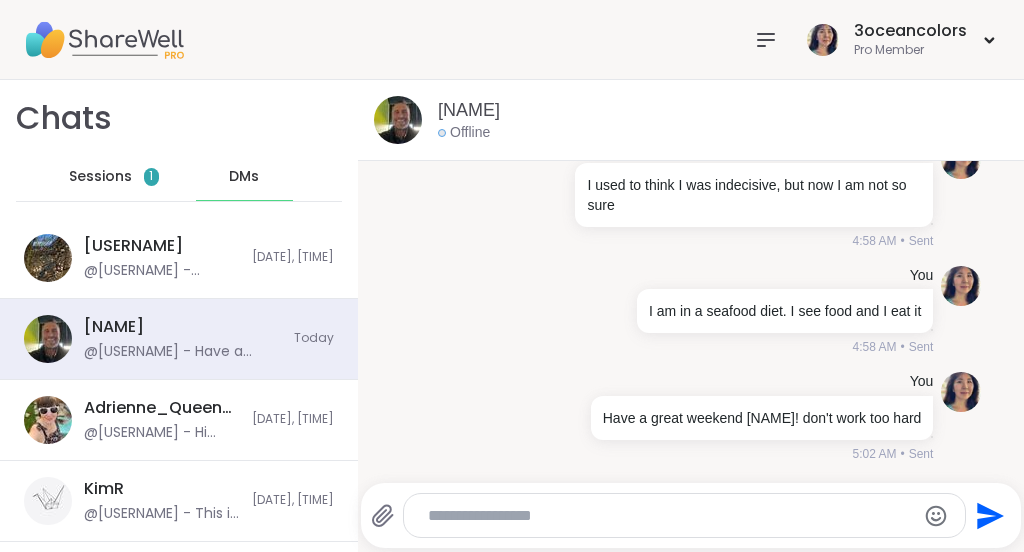 click at bounding box center (668, 516) 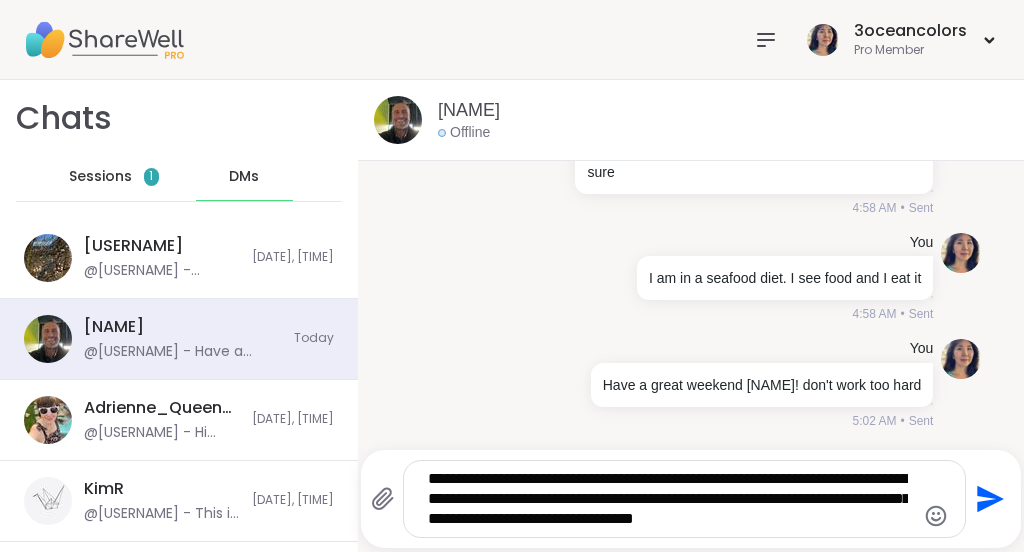 click 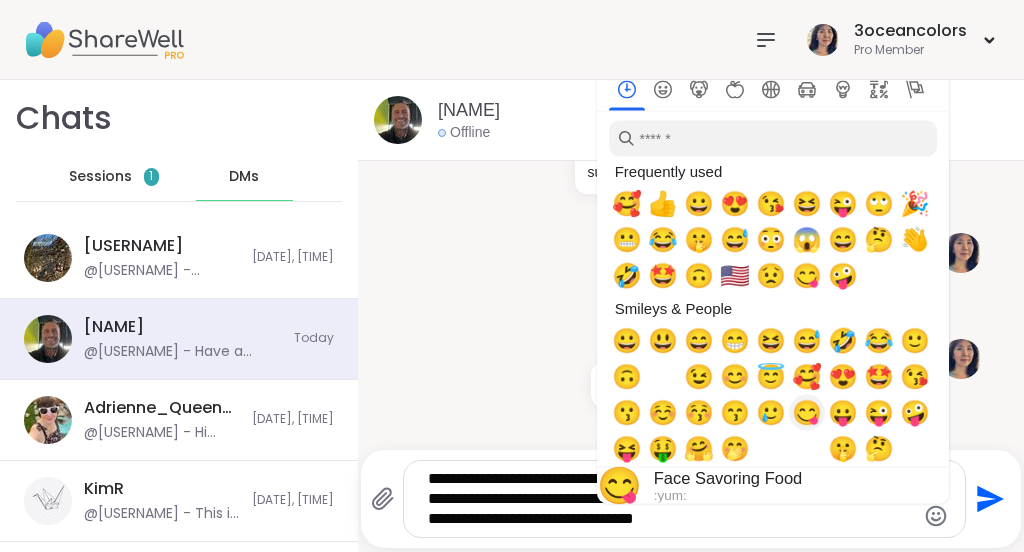 click on "😋" at bounding box center (807, 413) 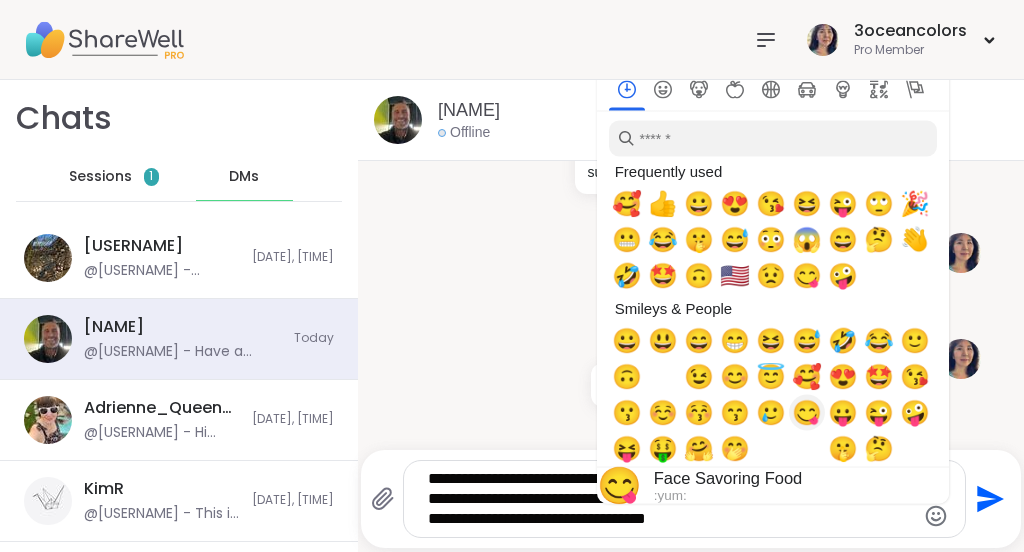 click on "😋" at bounding box center [807, 413] 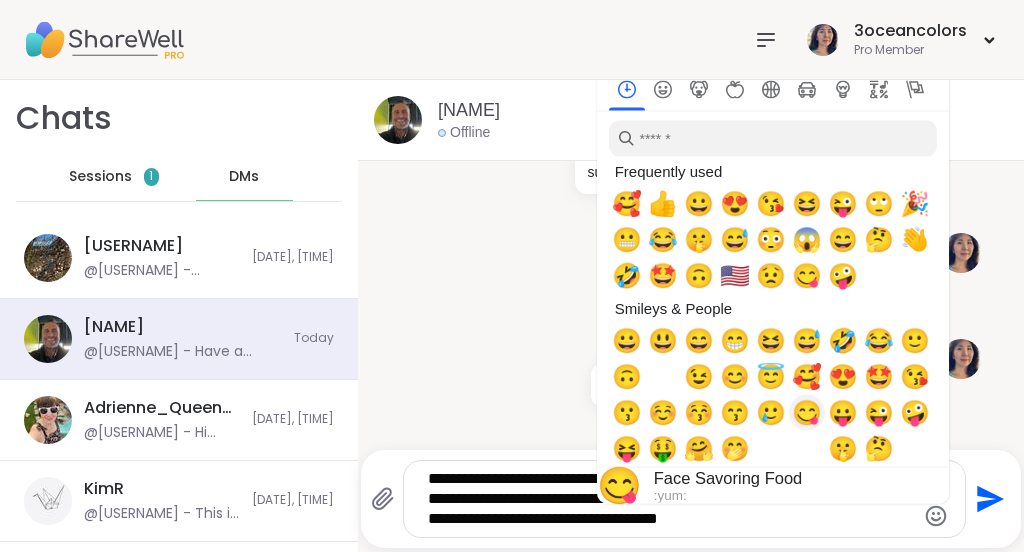 click on "😋" at bounding box center (807, 413) 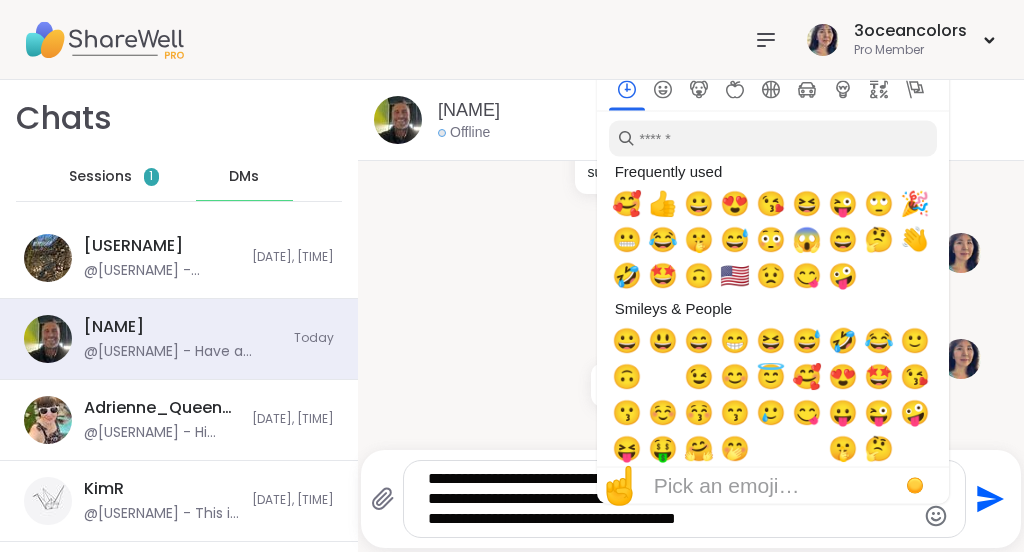 type on "**********" 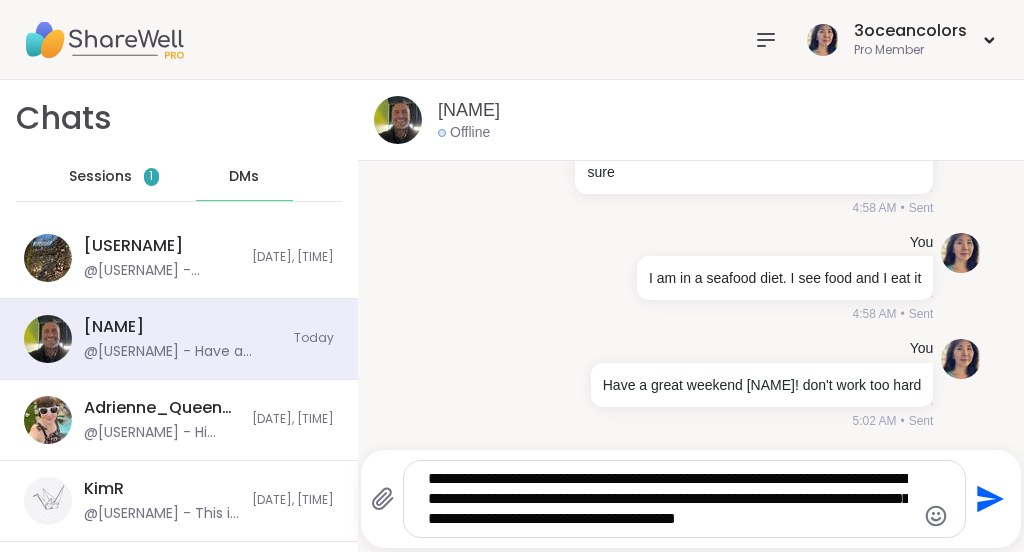 click 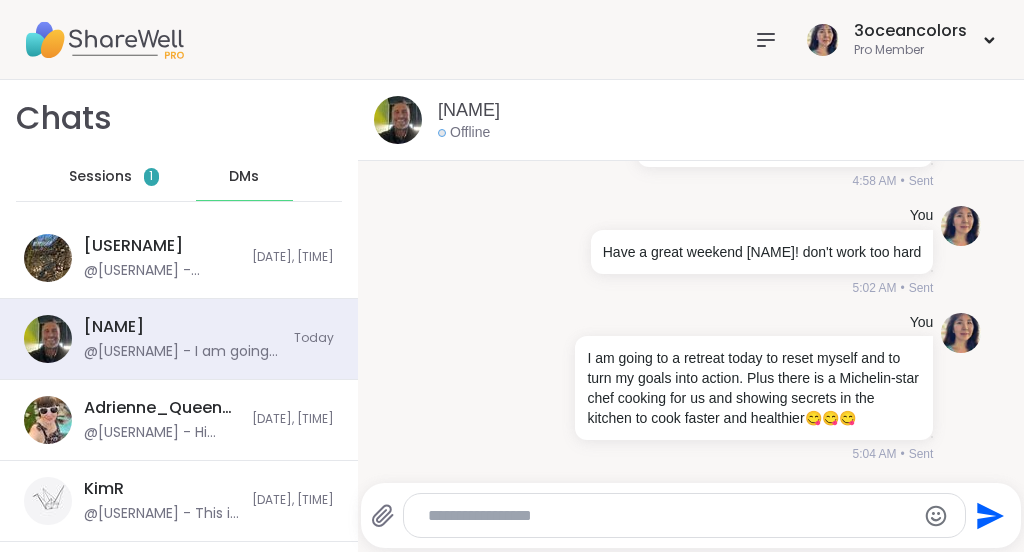 scroll, scrollTop: 22897, scrollLeft: 0, axis: vertical 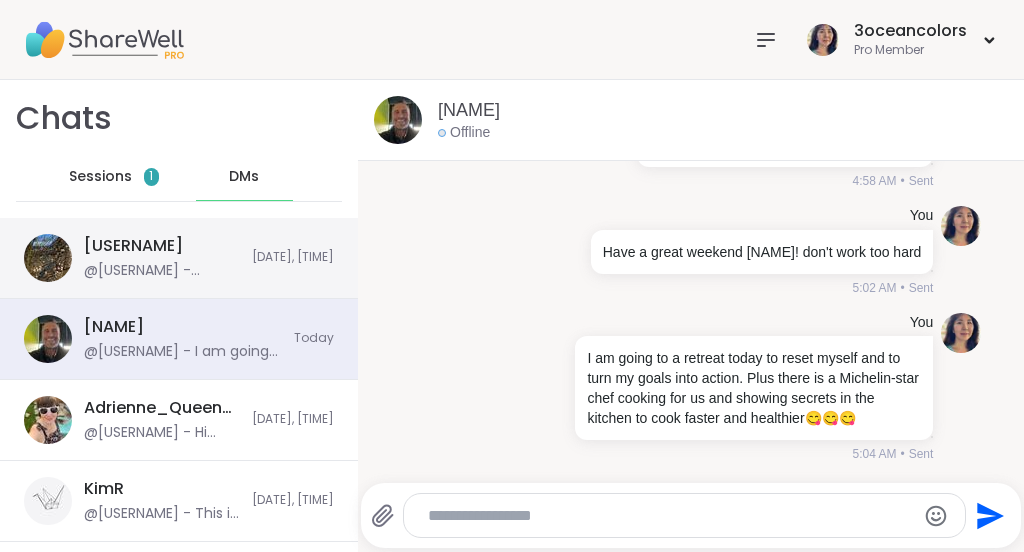 click on "[NAME] @[USERNAME] - eastern europe people work harder then western - this is my perception" at bounding box center (162, 258) 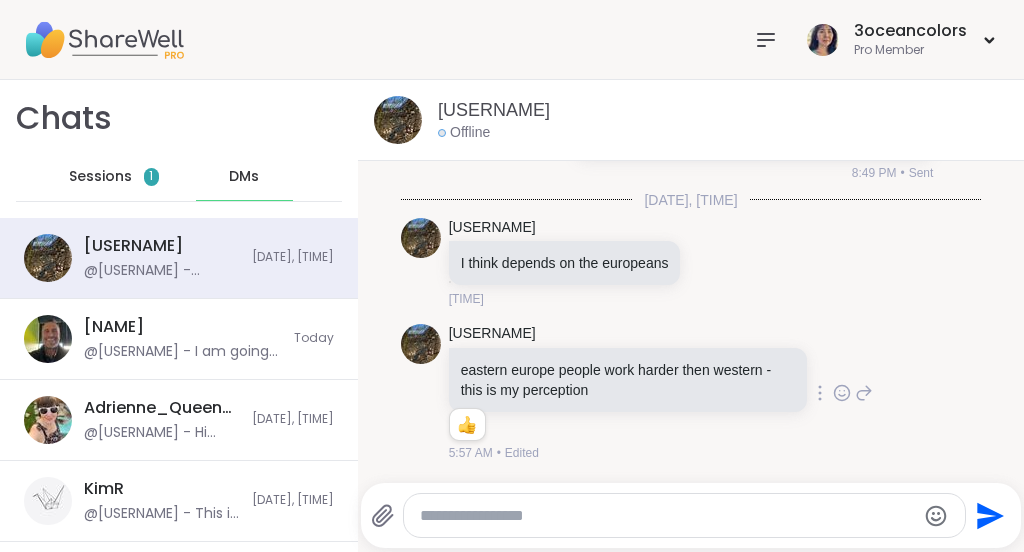 scroll, scrollTop: 15489, scrollLeft: 0, axis: vertical 